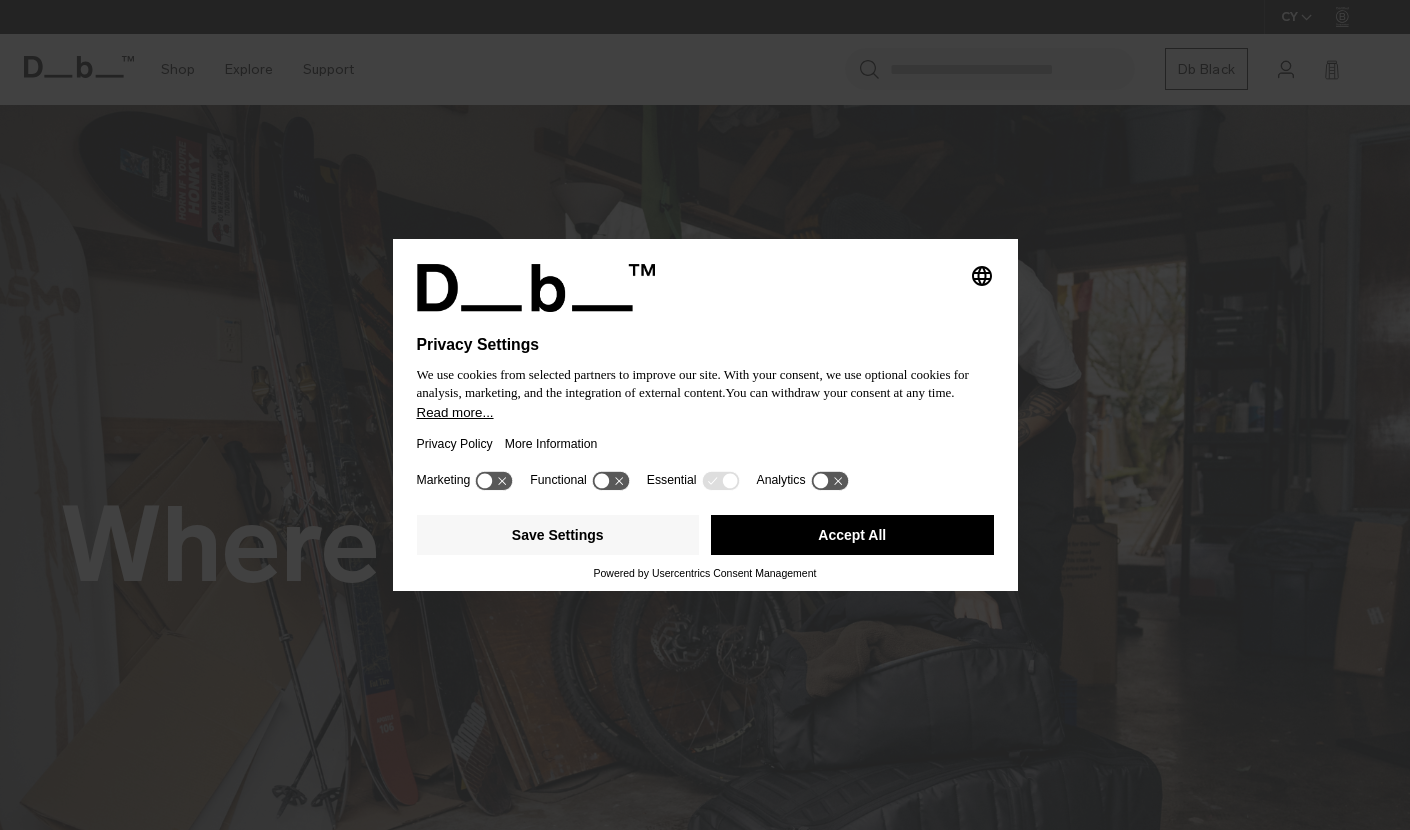 scroll, scrollTop: 0, scrollLeft: 0, axis: both 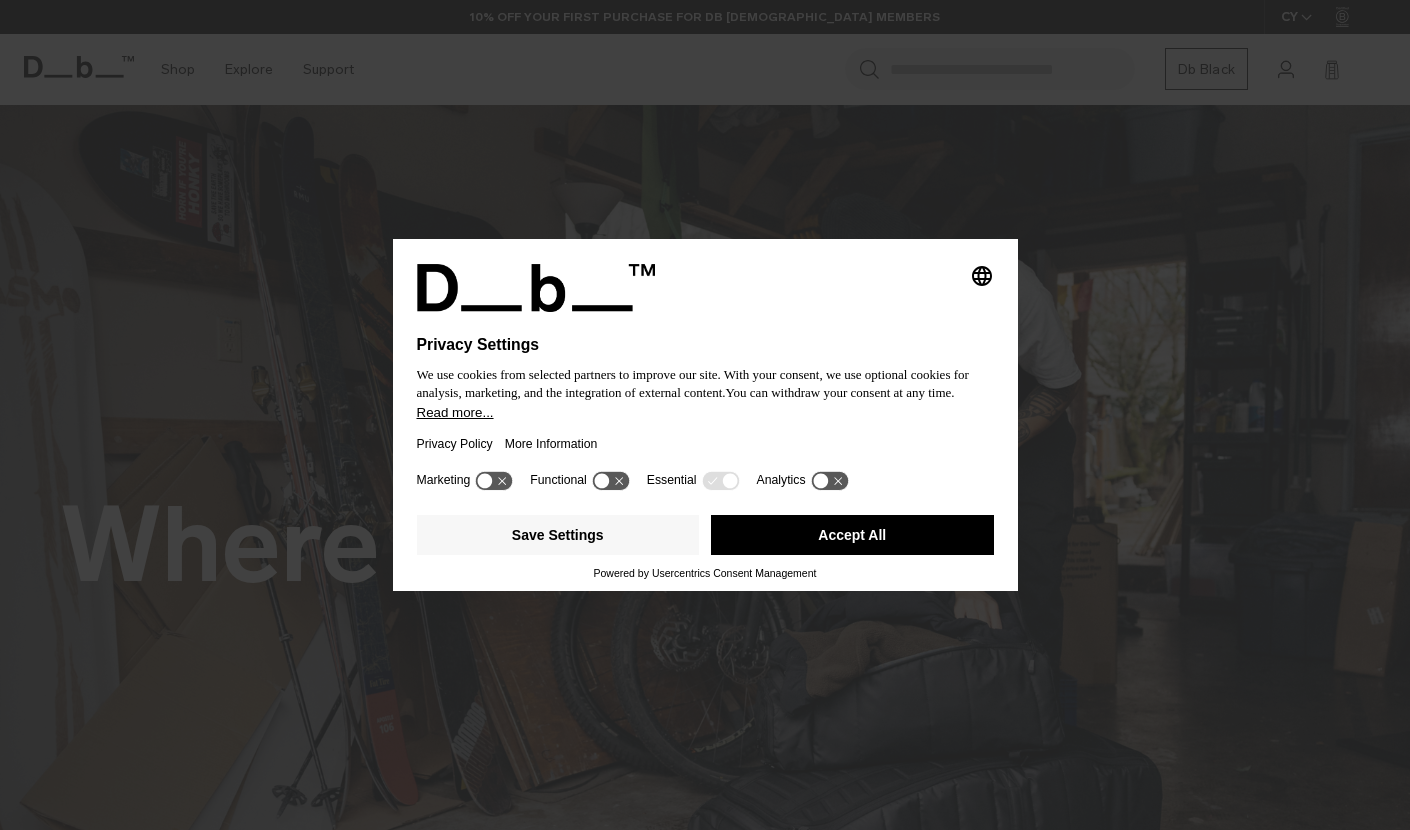 click on "Accept All" at bounding box center [852, 535] 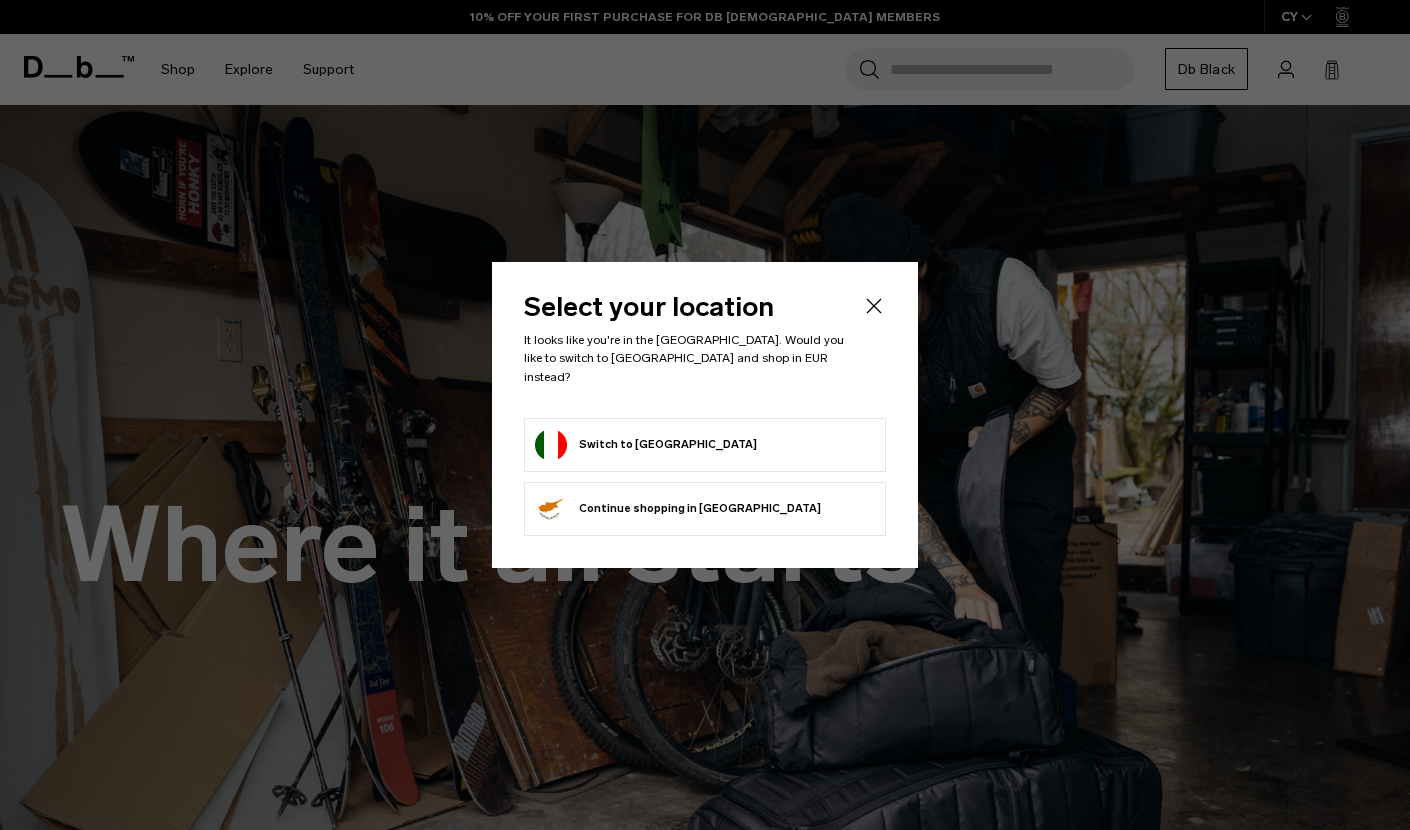 scroll, scrollTop: 0, scrollLeft: 0, axis: both 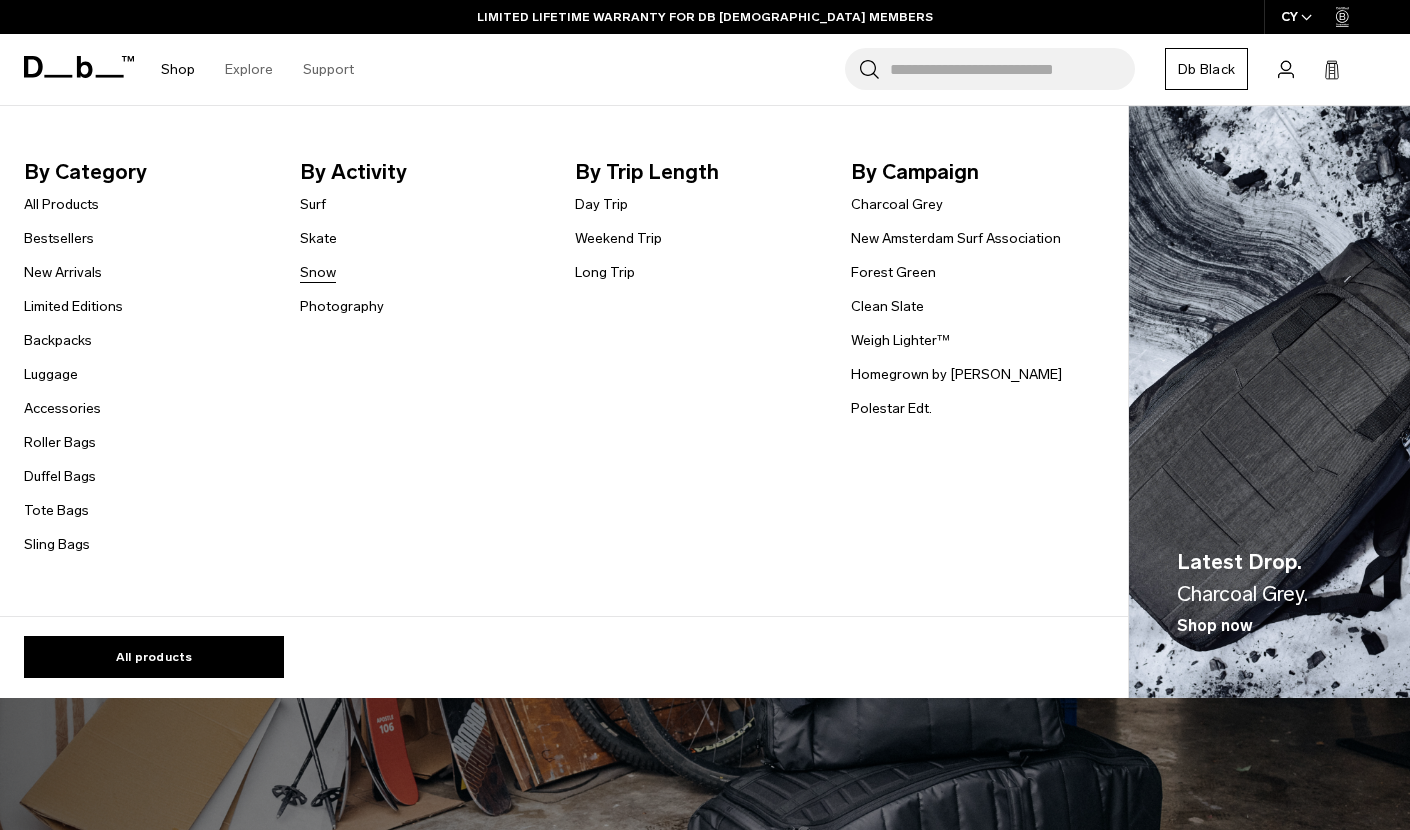 click on "Snow" at bounding box center (318, 272) 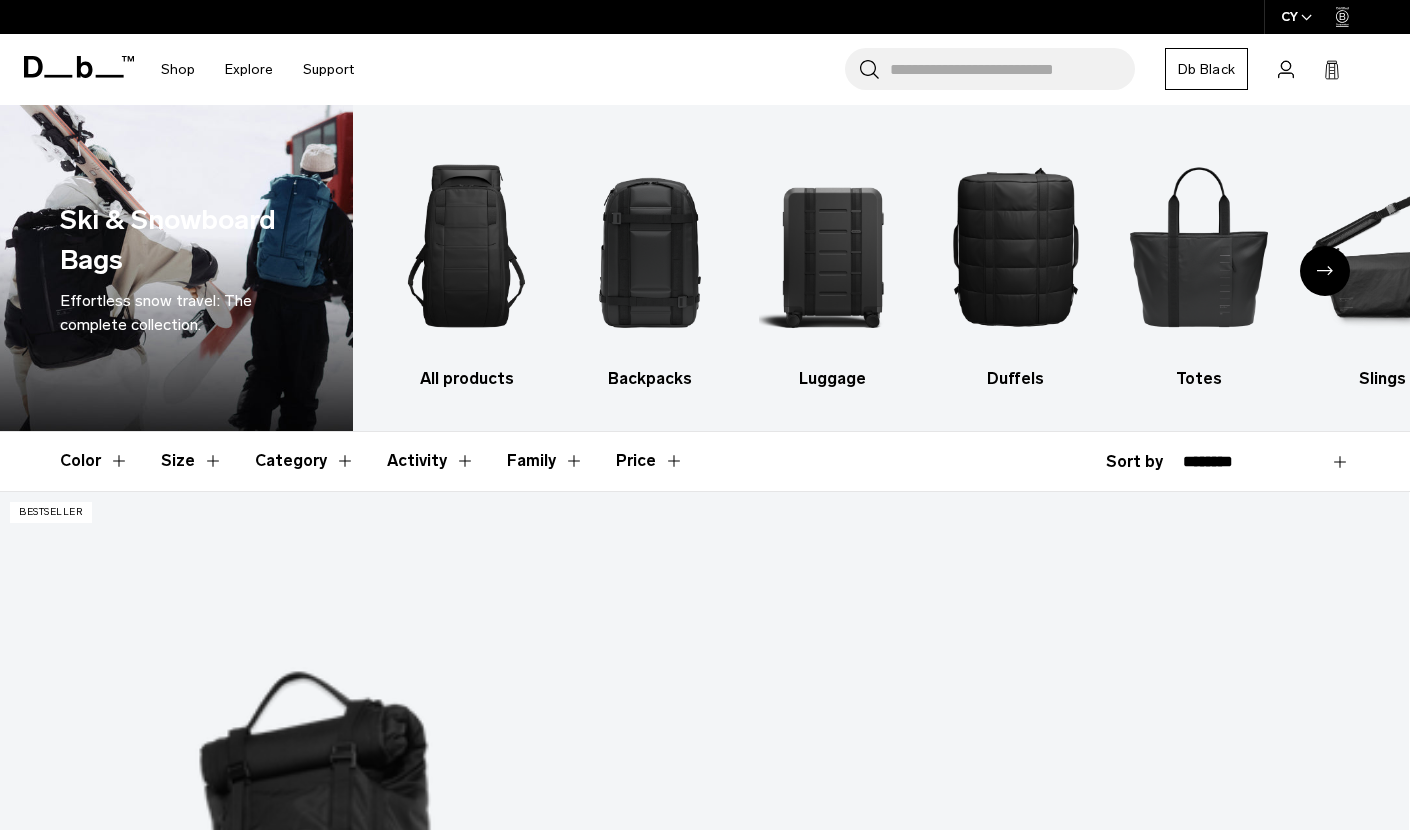 scroll, scrollTop: 0, scrollLeft: 0, axis: both 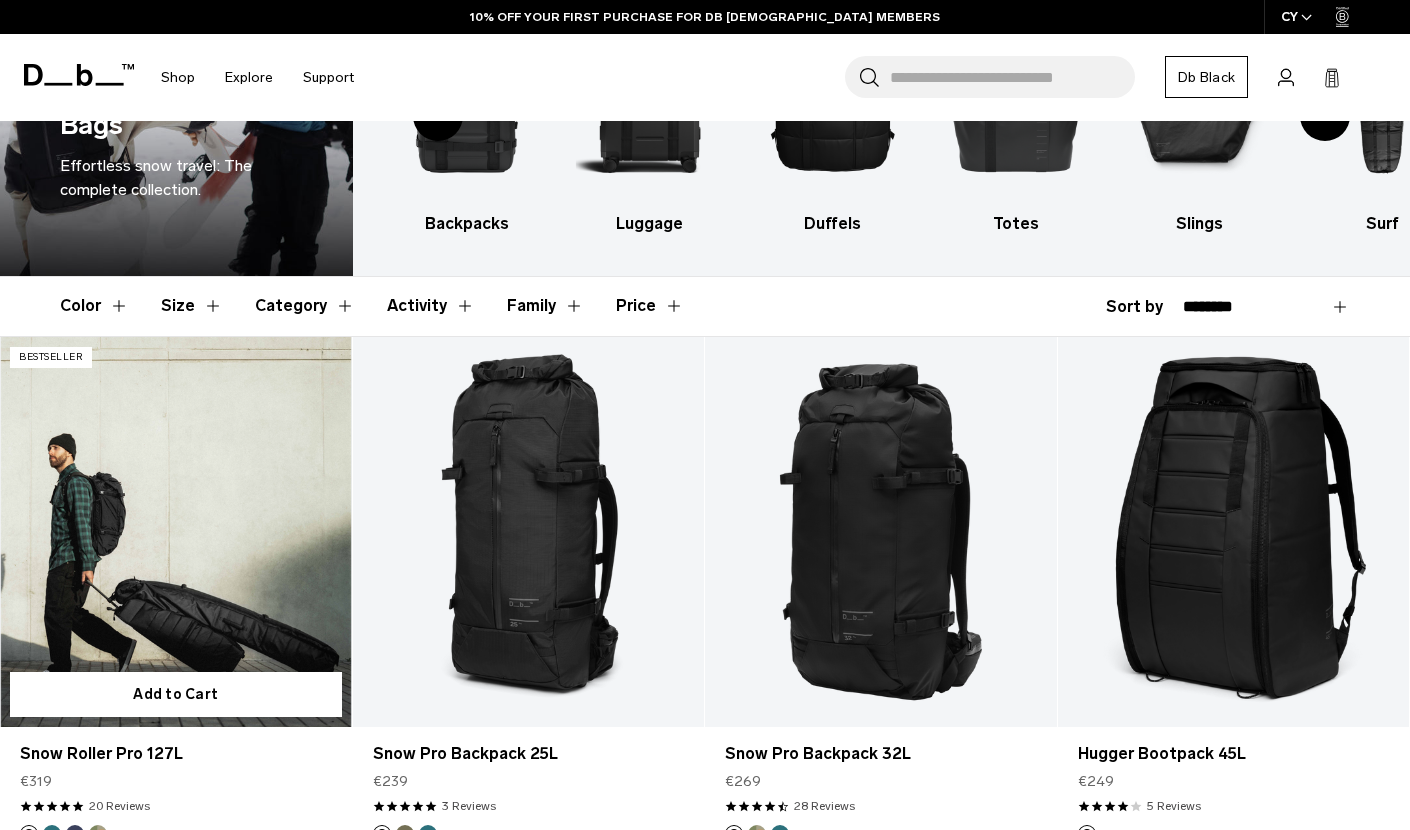 click at bounding box center [176, 532] 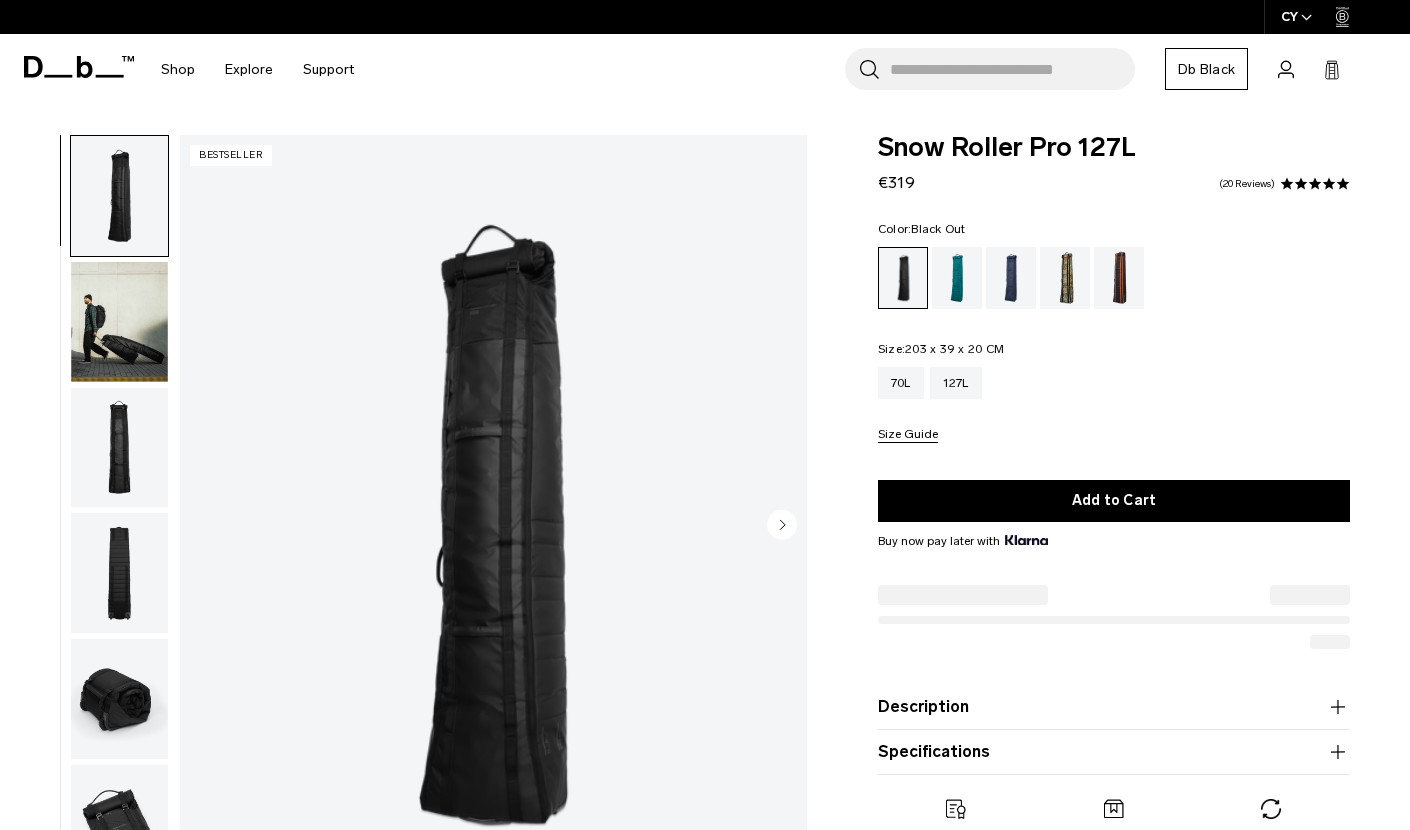 scroll, scrollTop: 0, scrollLeft: 0, axis: both 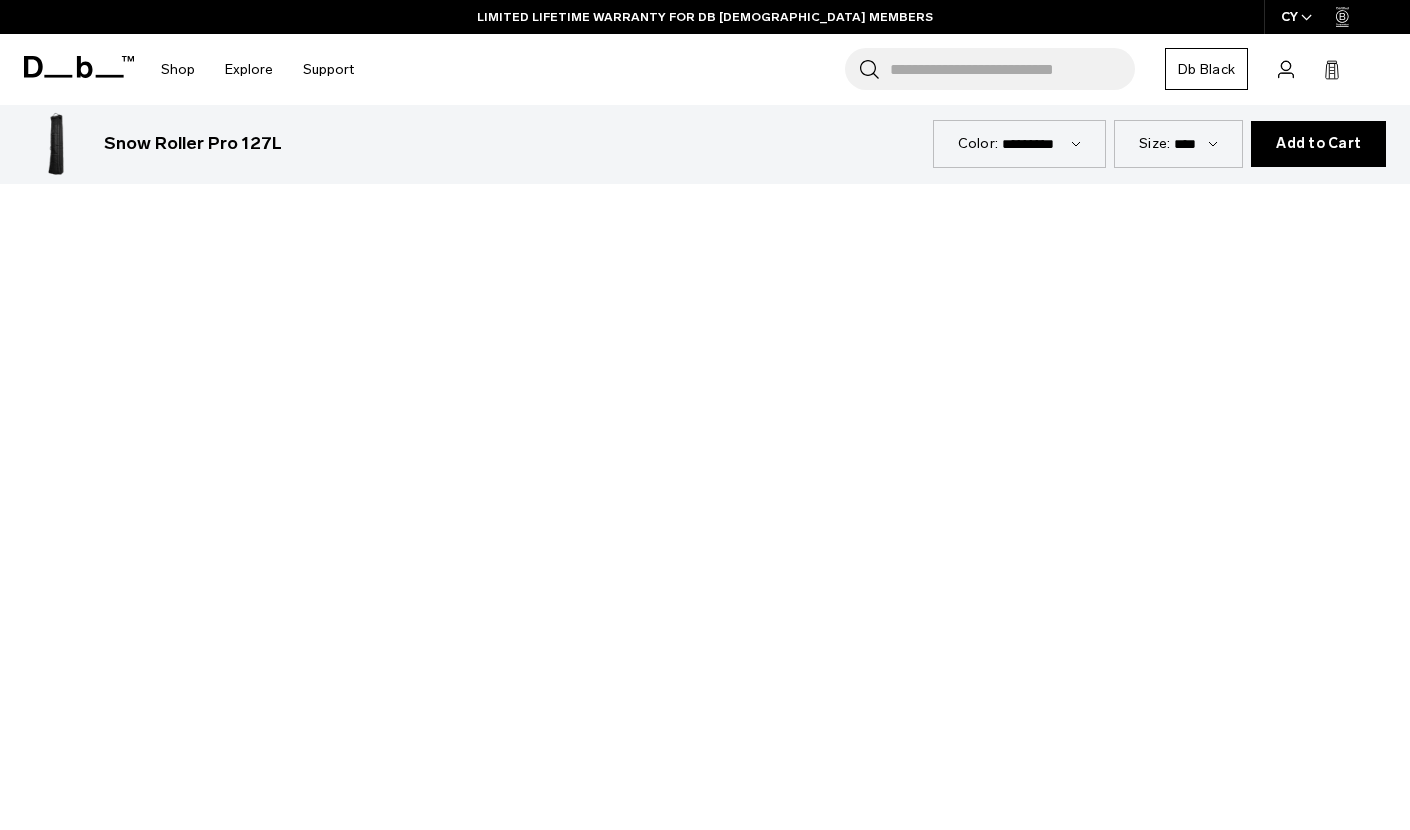click at bounding box center [705, 472] 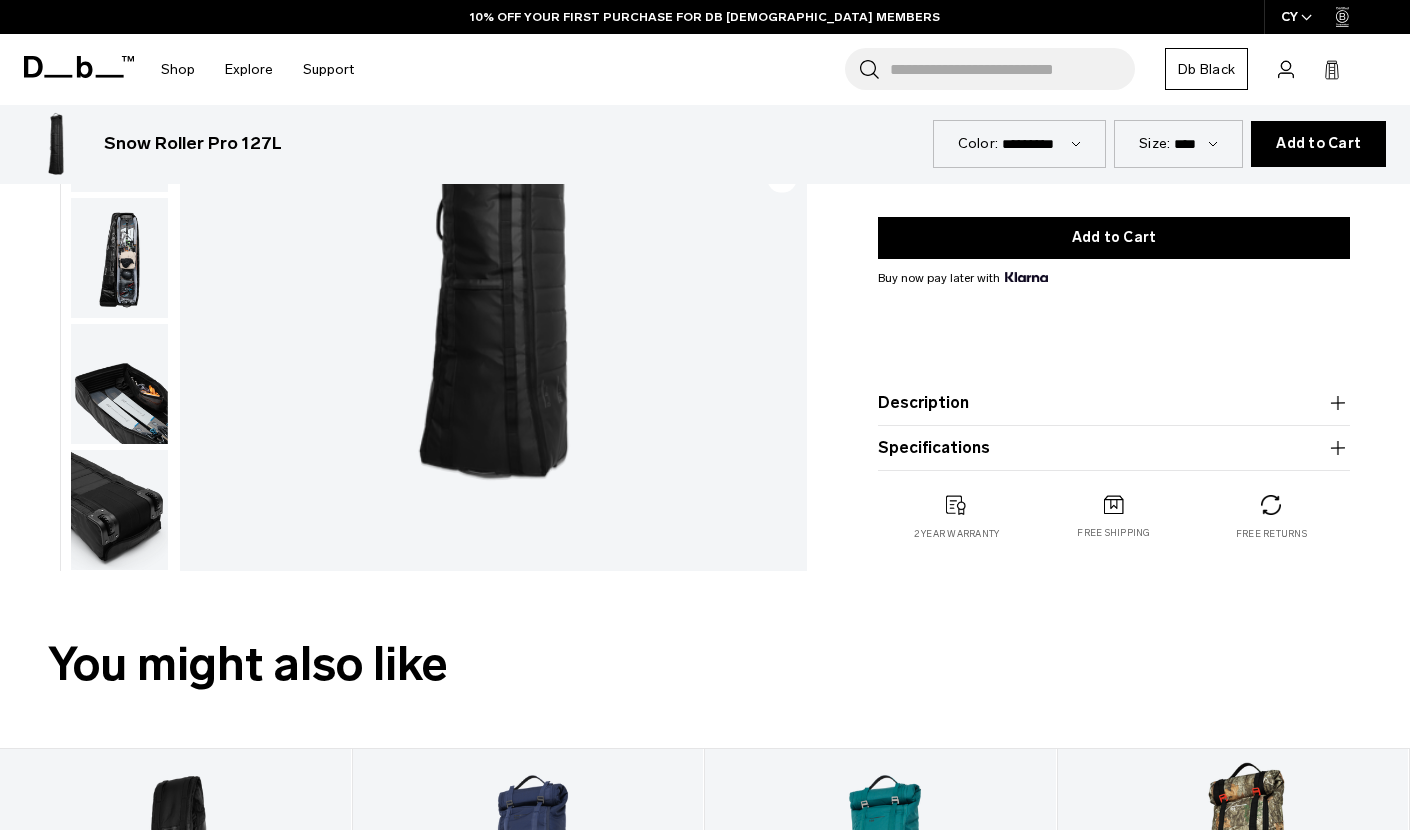 scroll, scrollTop: 0, scrollLeft: 0, axis: both 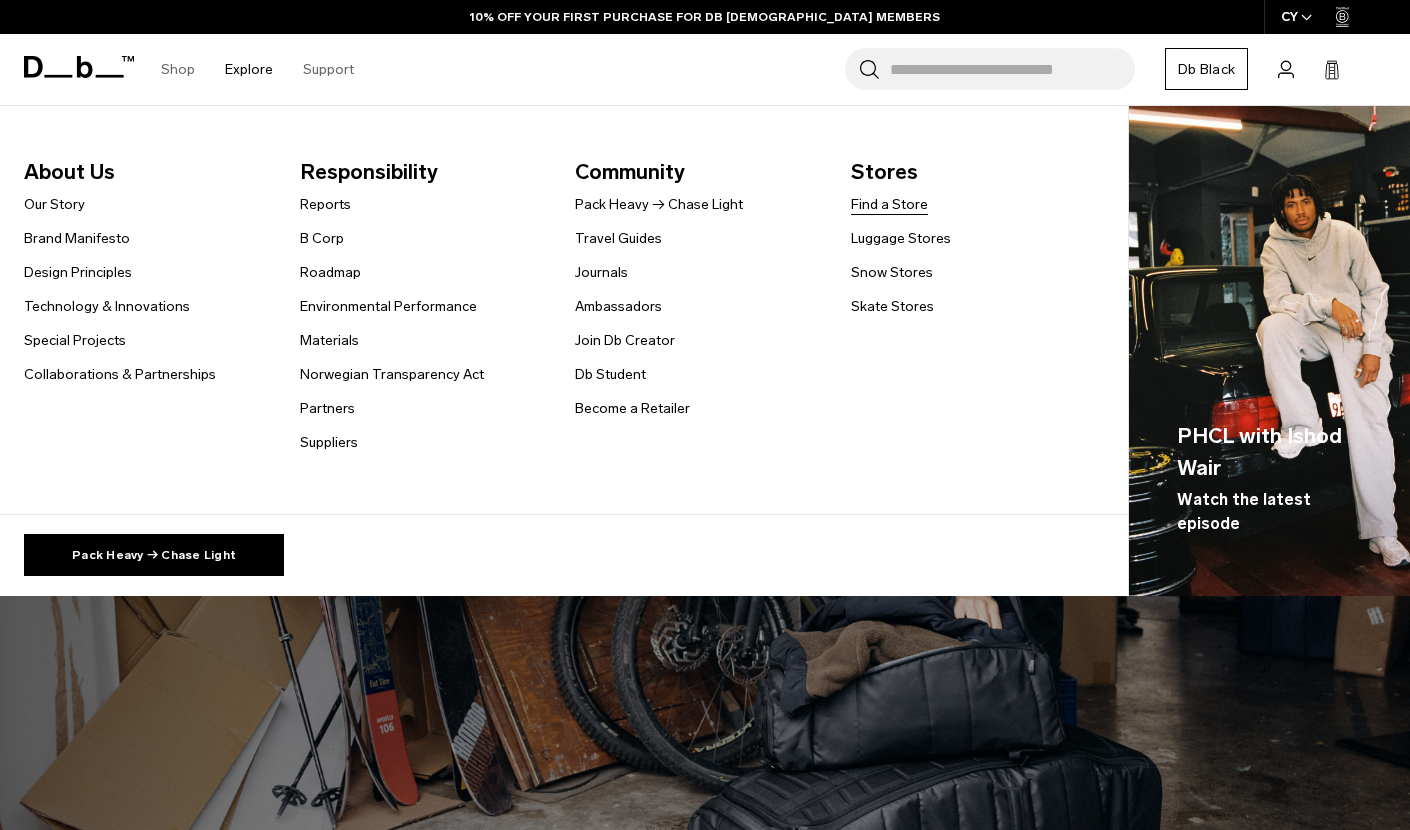 click on "Find a Store" at bounding box center (889, 204) 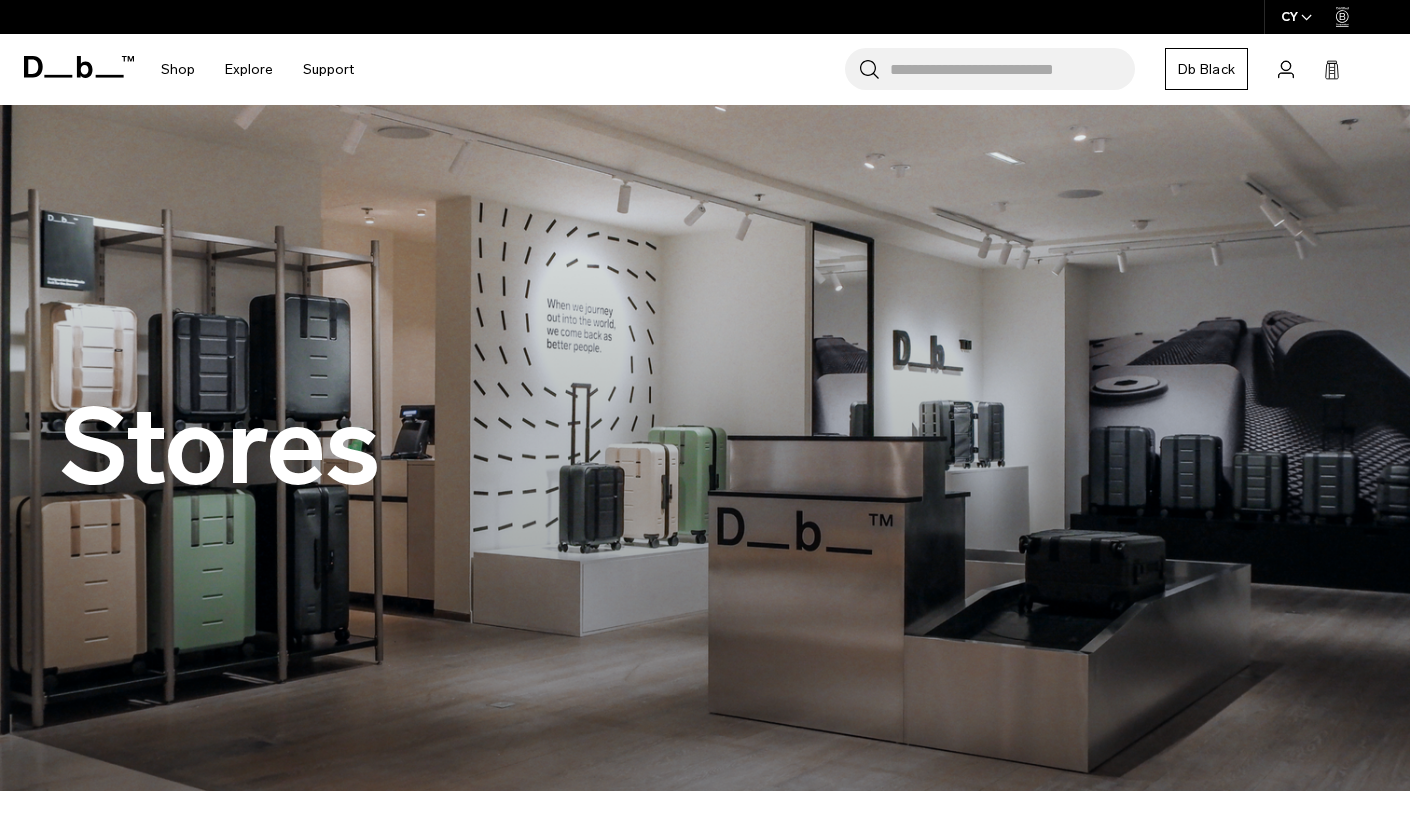 scroll, scrollTop: 0, scrollLeft: 0, axis: both 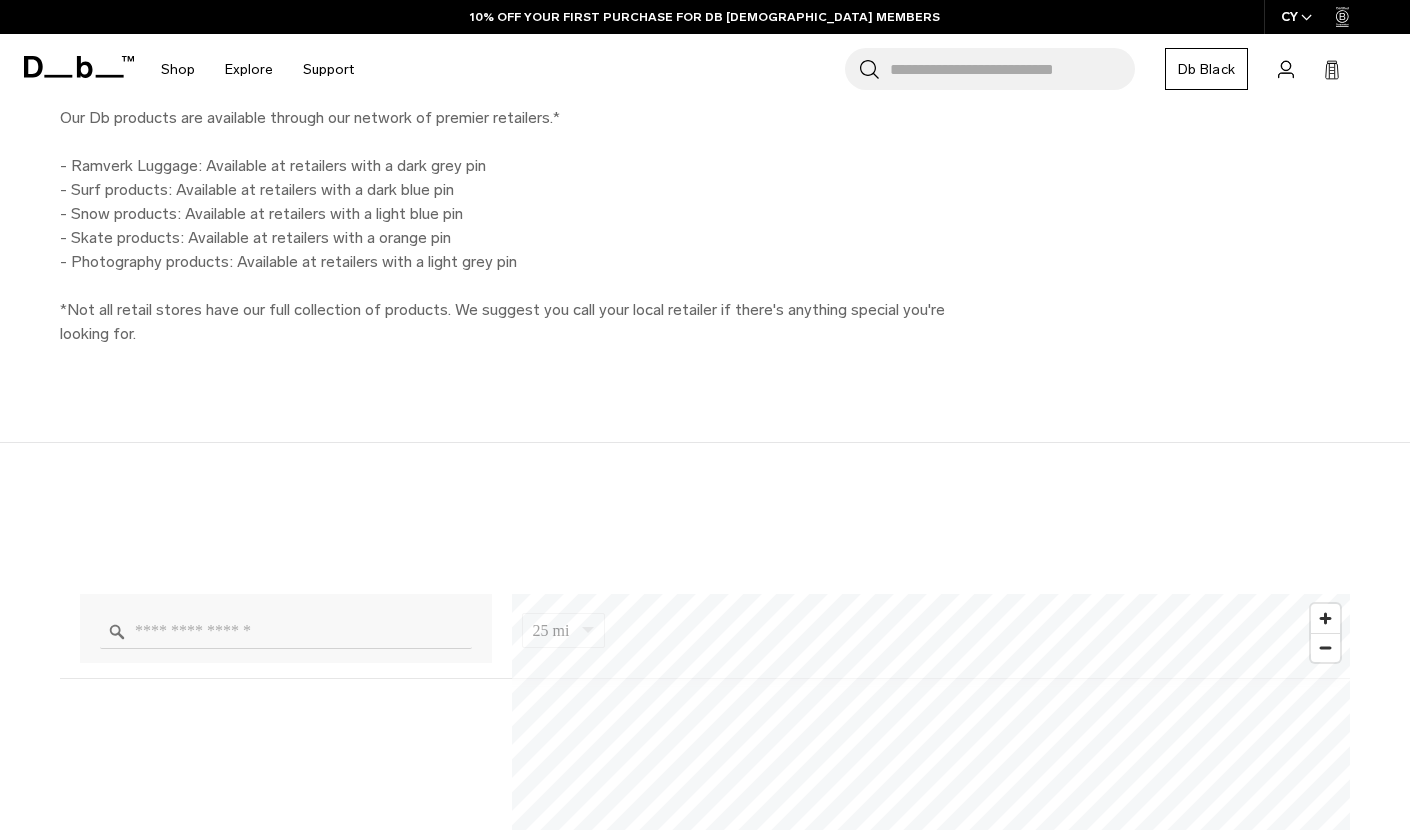 type on "**********" 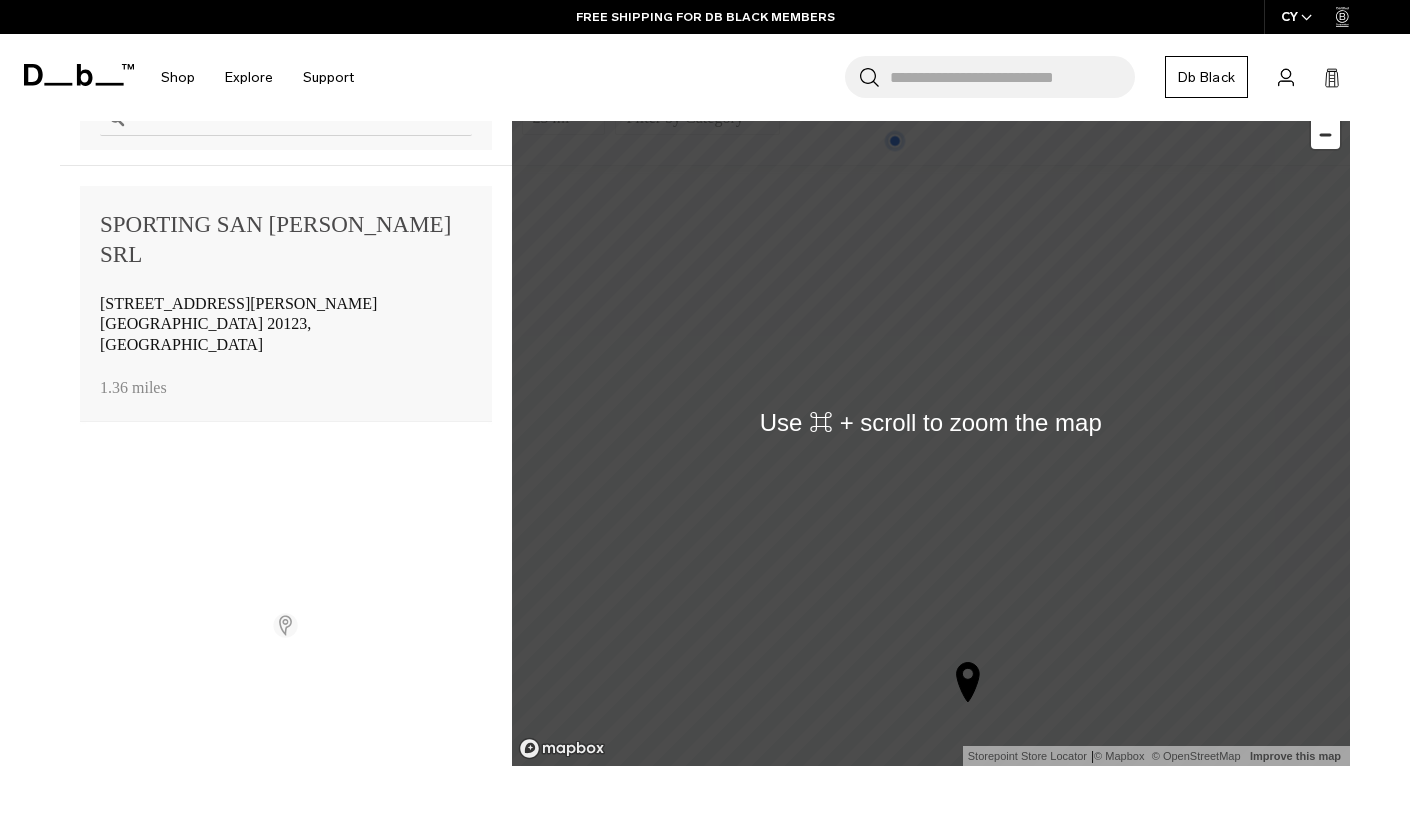 scroll, scrollTop: 1406, scrollLeft: 0, axis: vertical 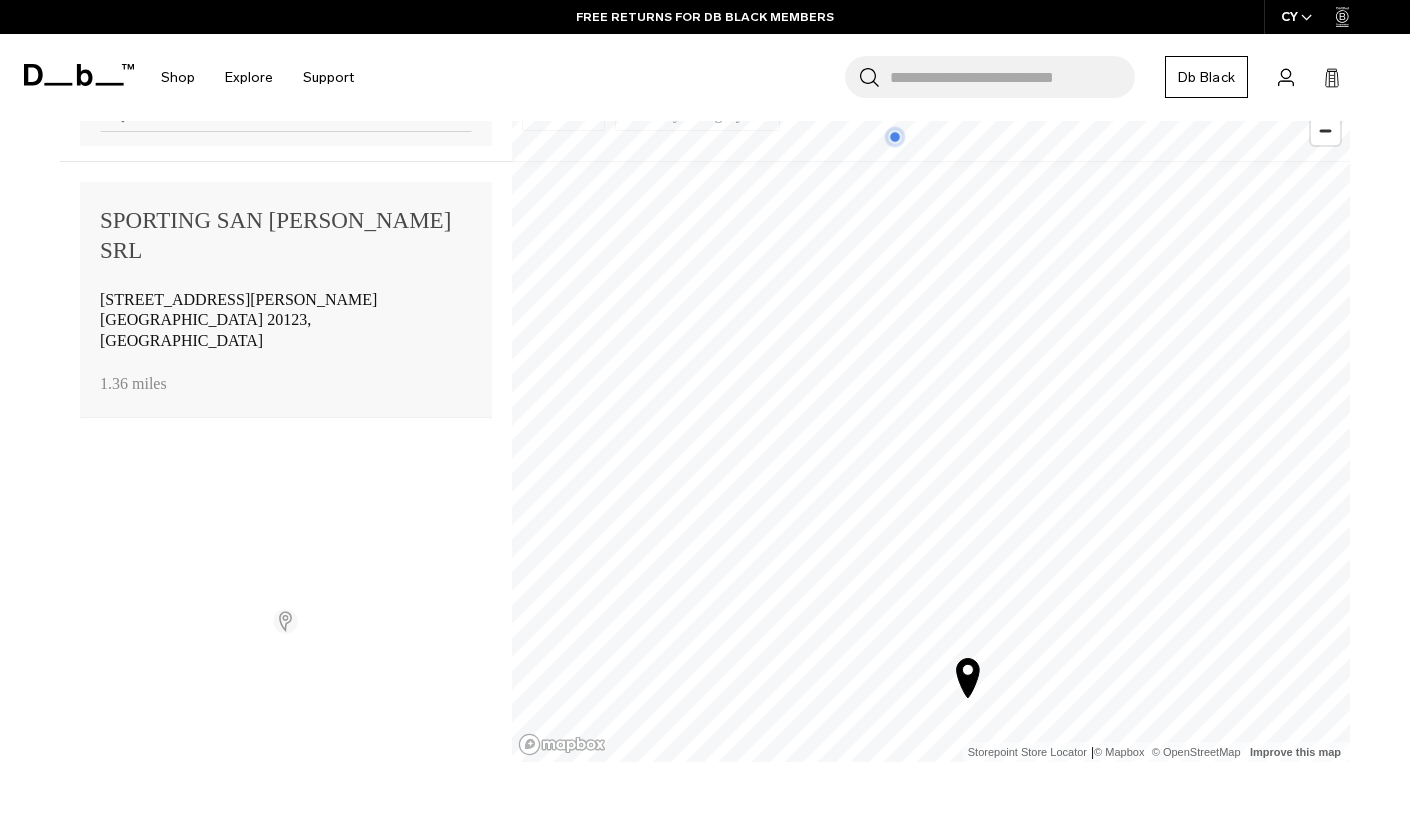 click on "SPORTING SAN [PERSON_NAME] SRL" at bounding box center (286, 236) 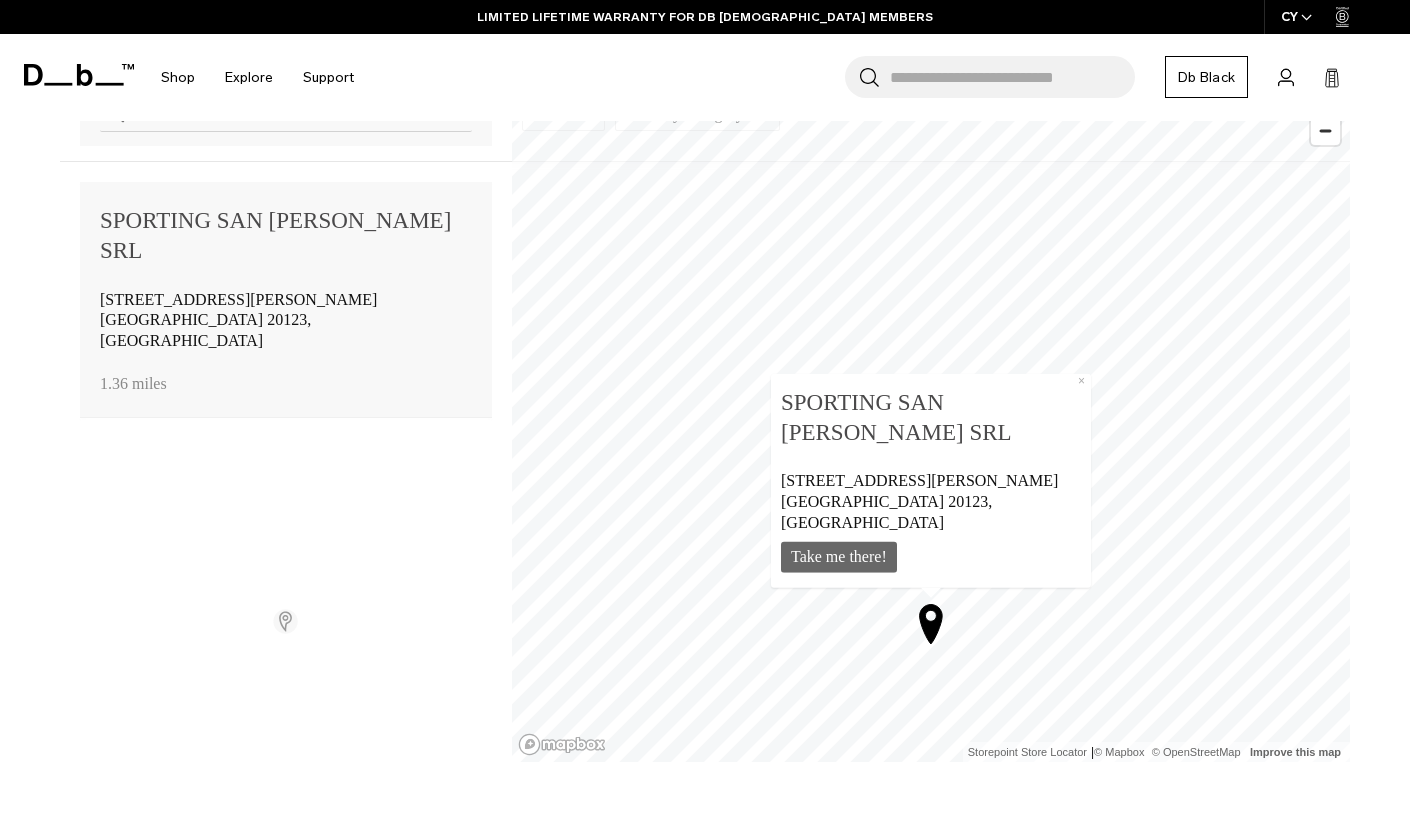 scroll, scrollTop: 6, scrollLeft: 0, axis: vertical 